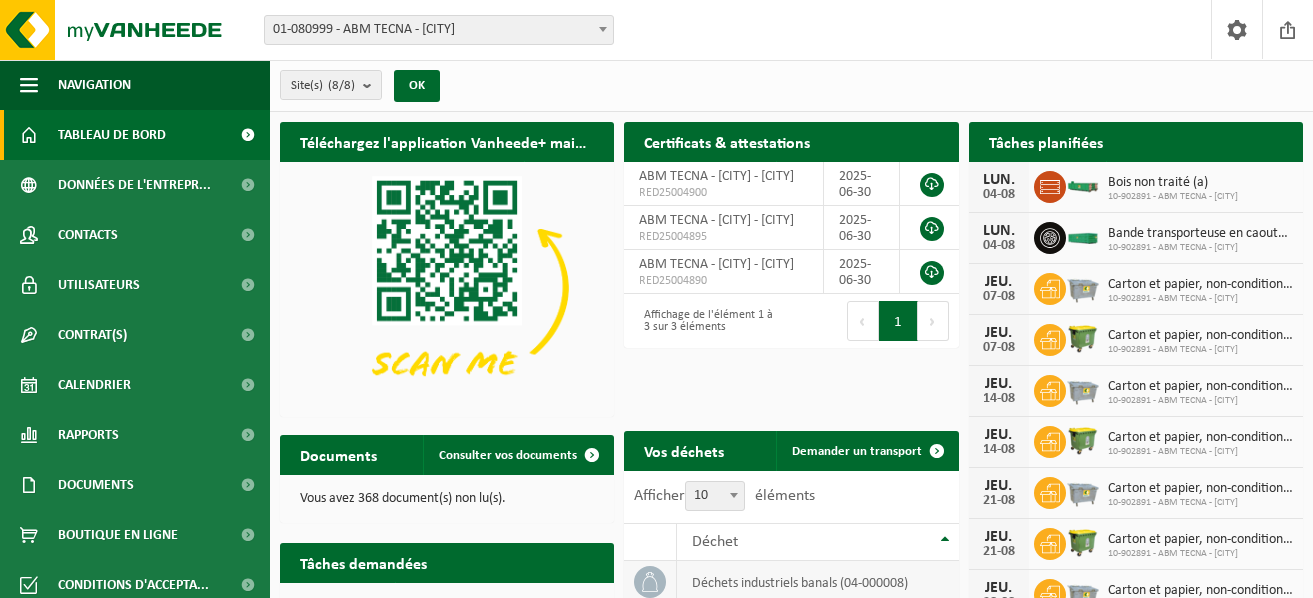scroll, scrollTop: 0, scrollLeft: 0, axis: both 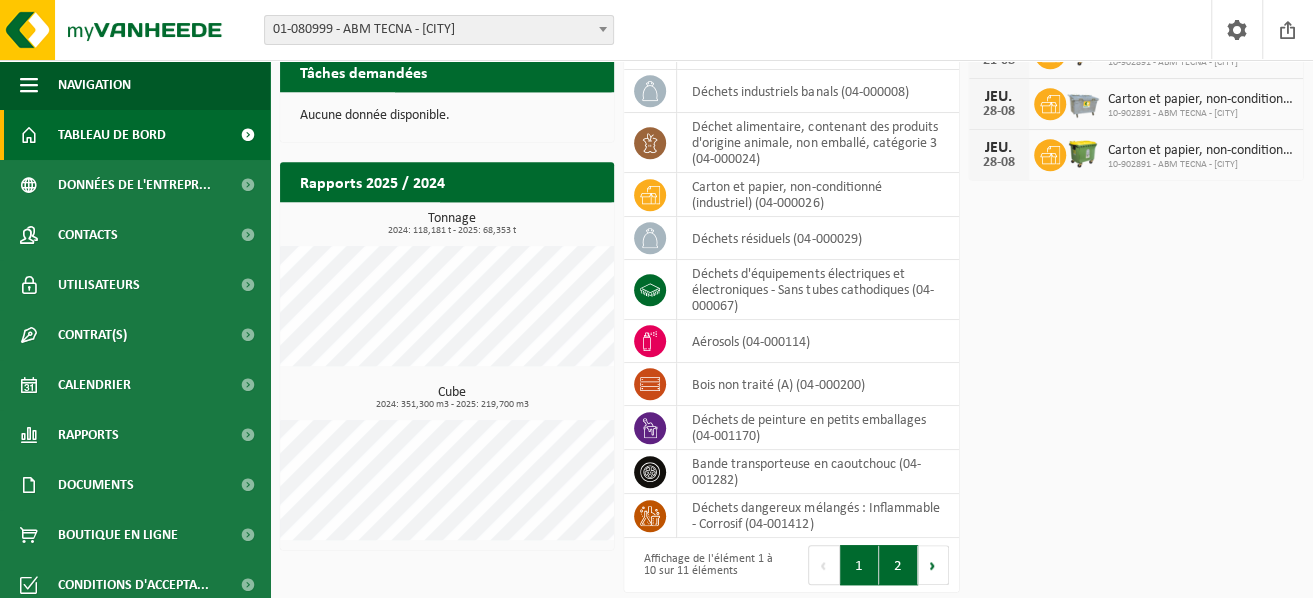 click on "2" at bounding box center [898, 565] 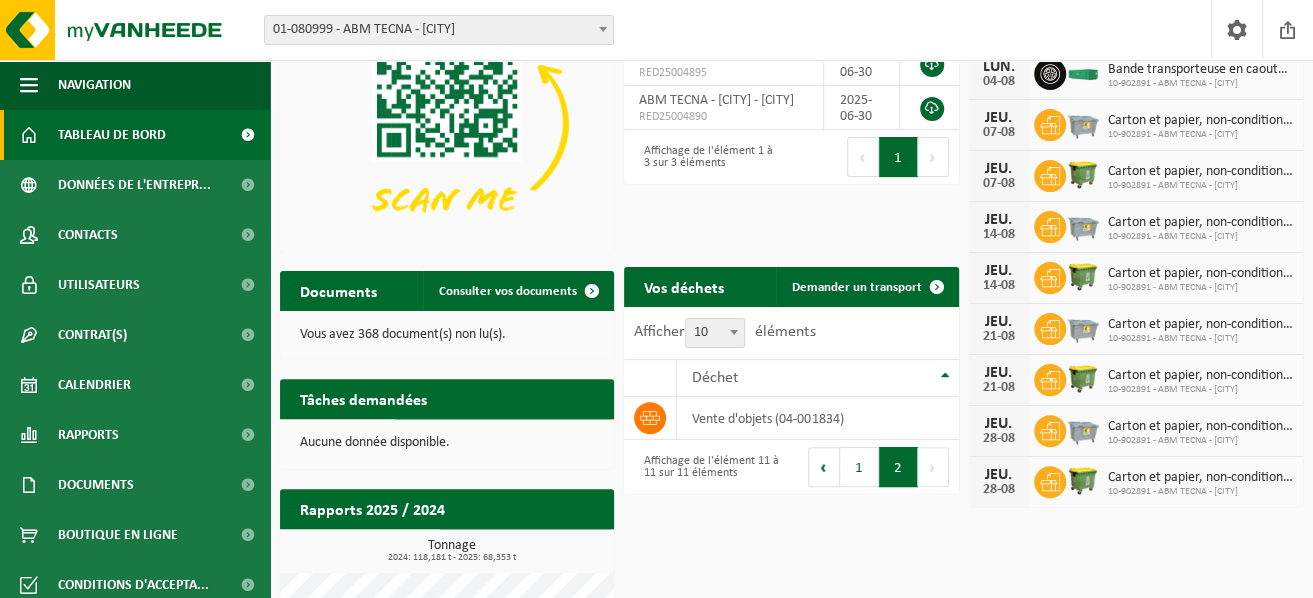 scroll, scrollTop: 0, scrollLeft: 0, axis: both 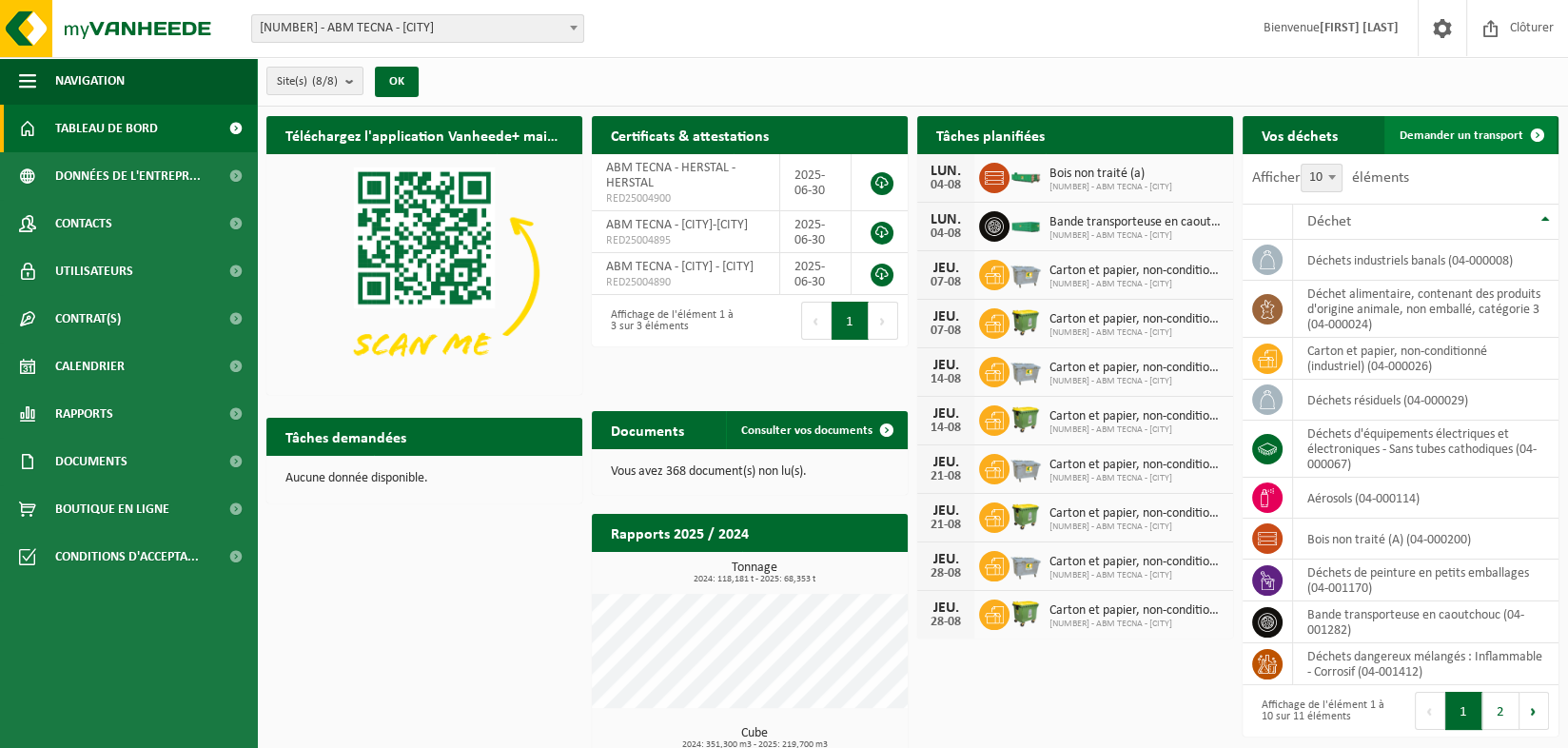 click on "Demander un transport" at bounding box center (1461, 135) 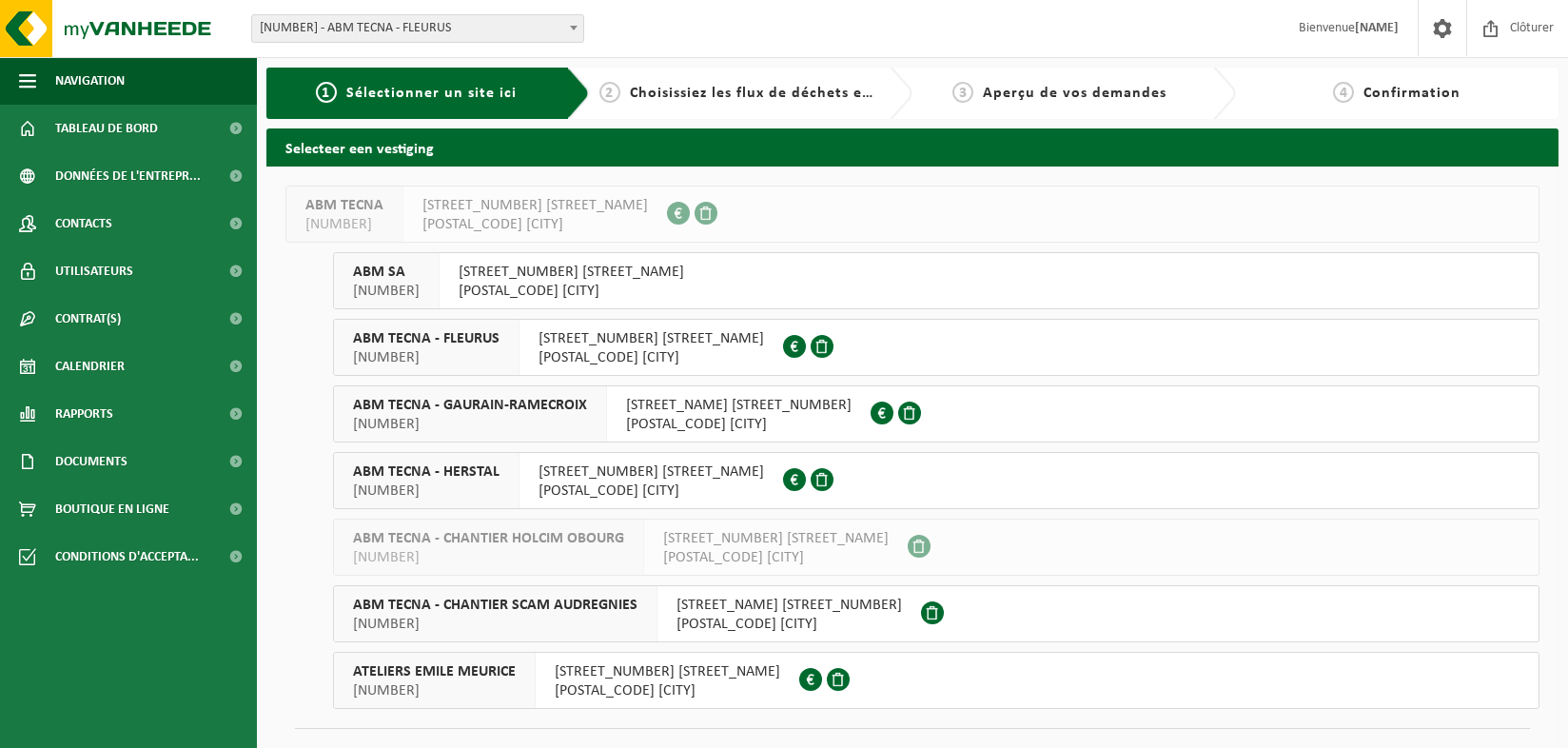 scroll, scrollTop: 0, scrollLeft: 0, axis: both 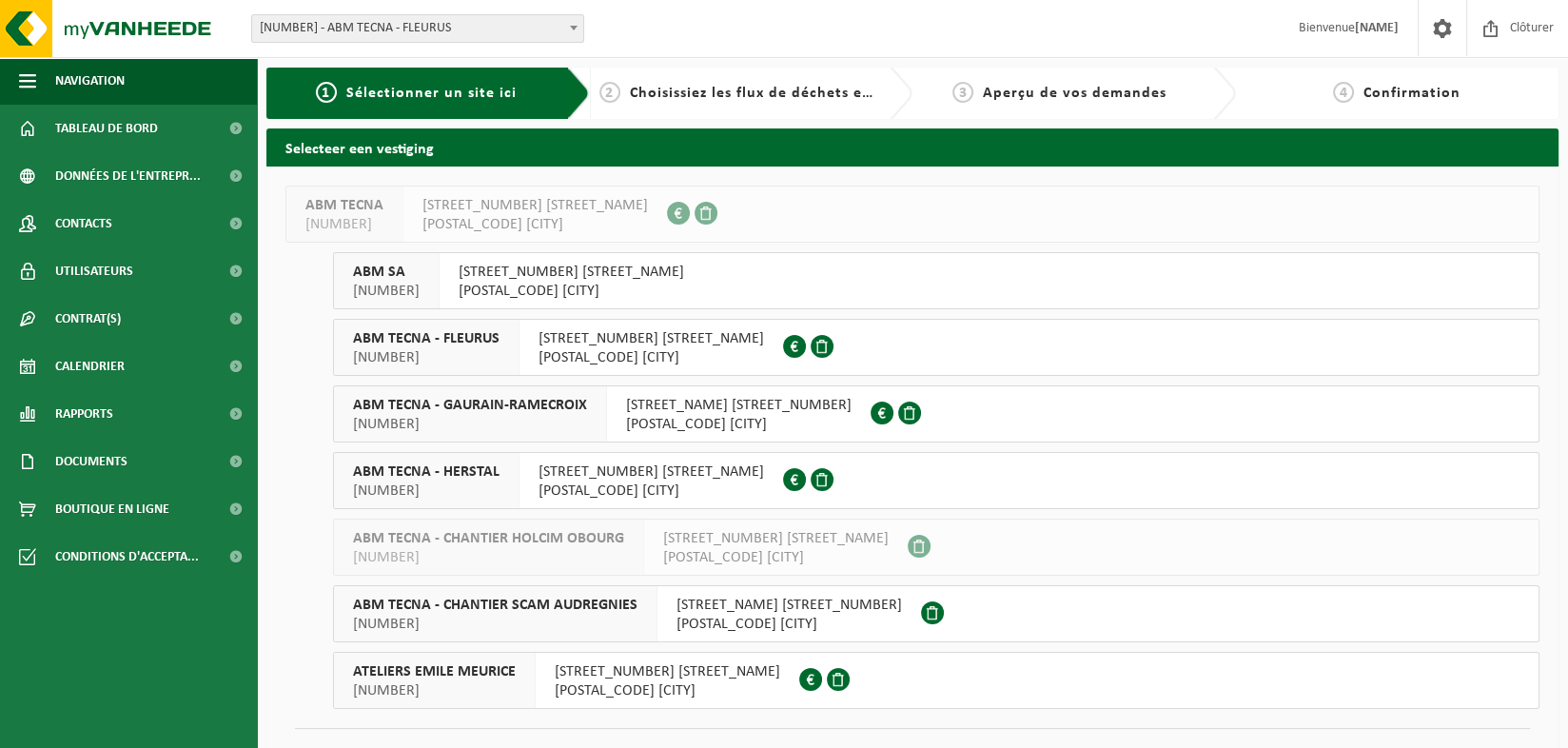 click on "7530 GAURAIN-RAMECROIX" at bounding box center (738, 424) 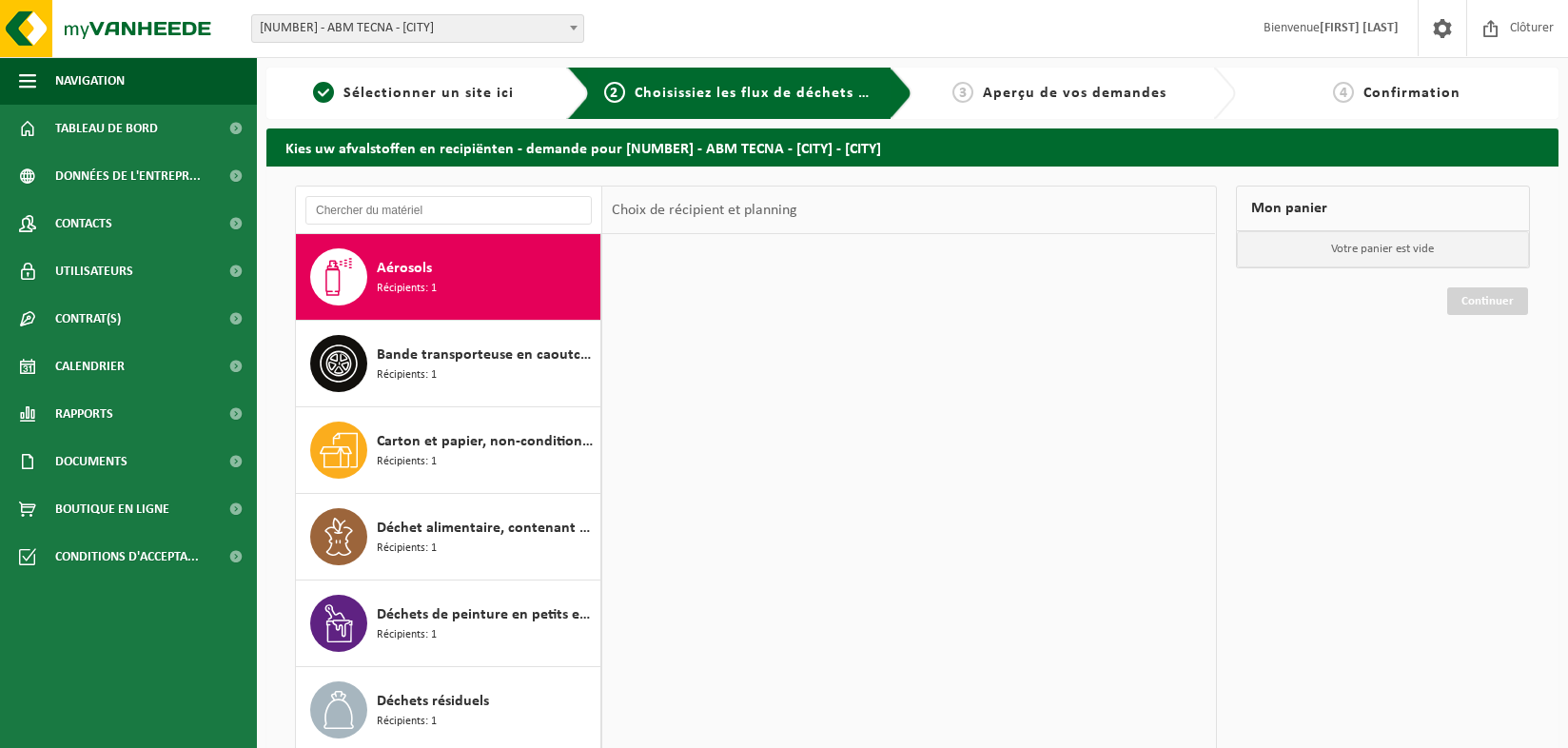 scroll, scrollTop: 0, scrollLeft: 0, axis: both 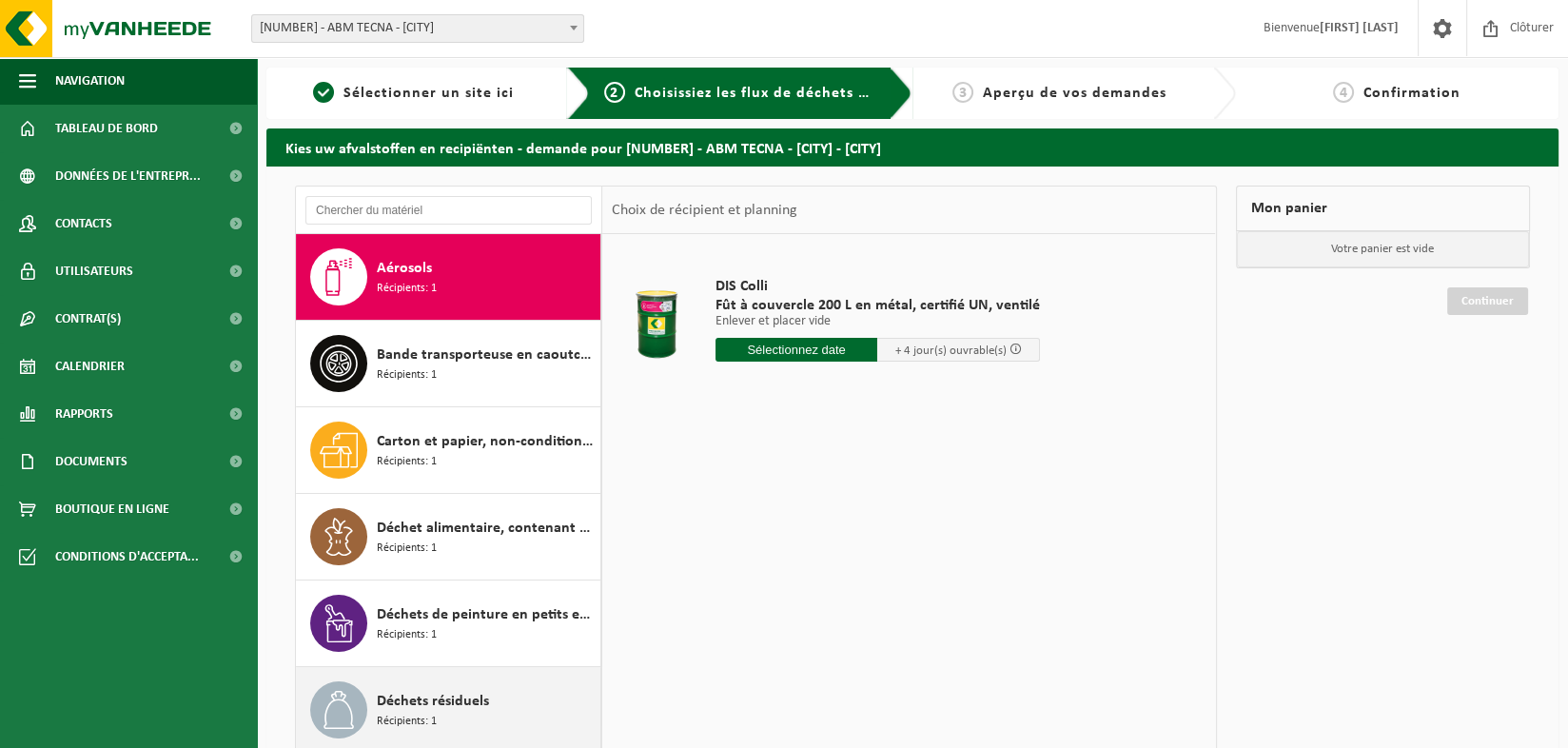 click on "Déchets résiduels   Récipients: 1" at bounding box center (486, 710) 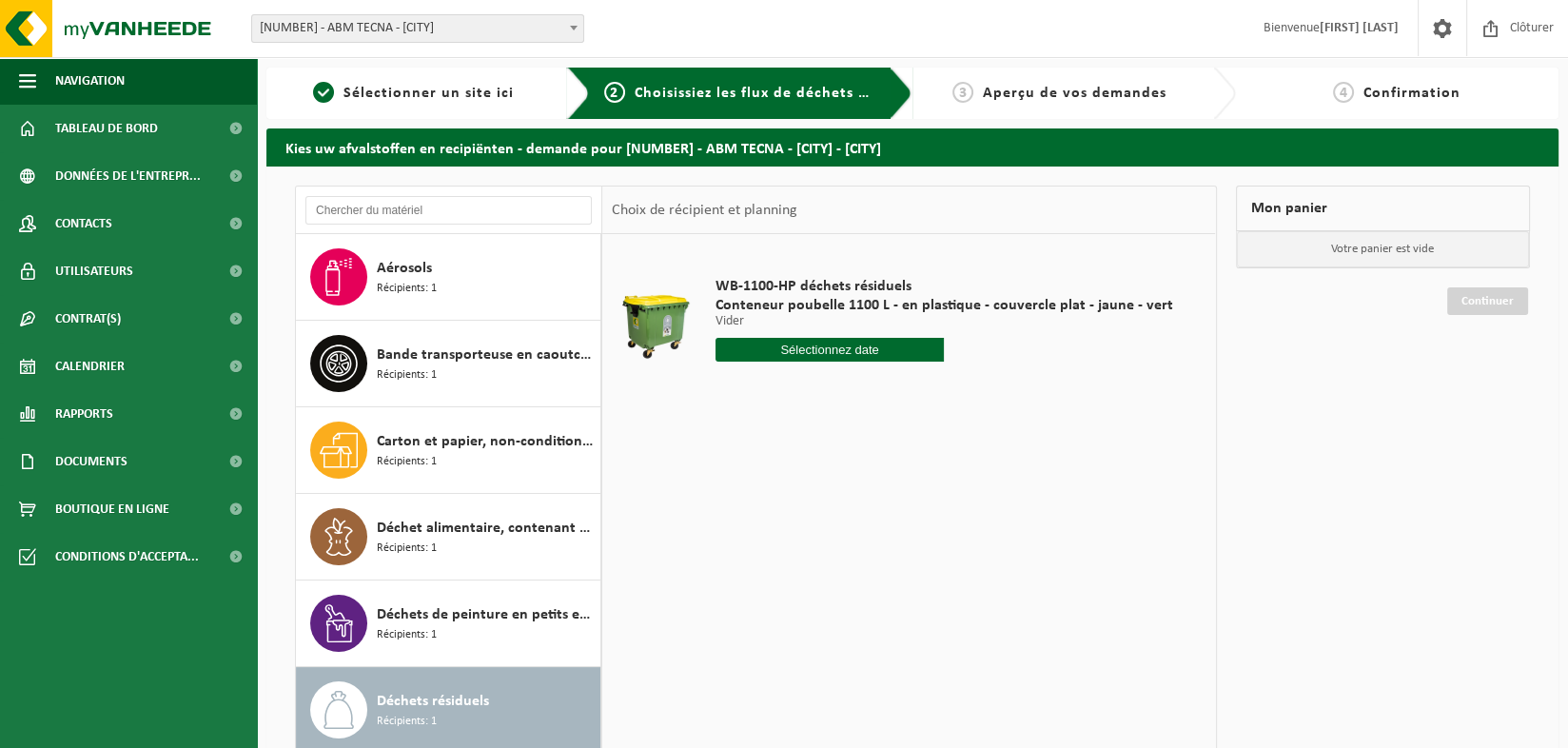 click at bounding box center (830, 349) 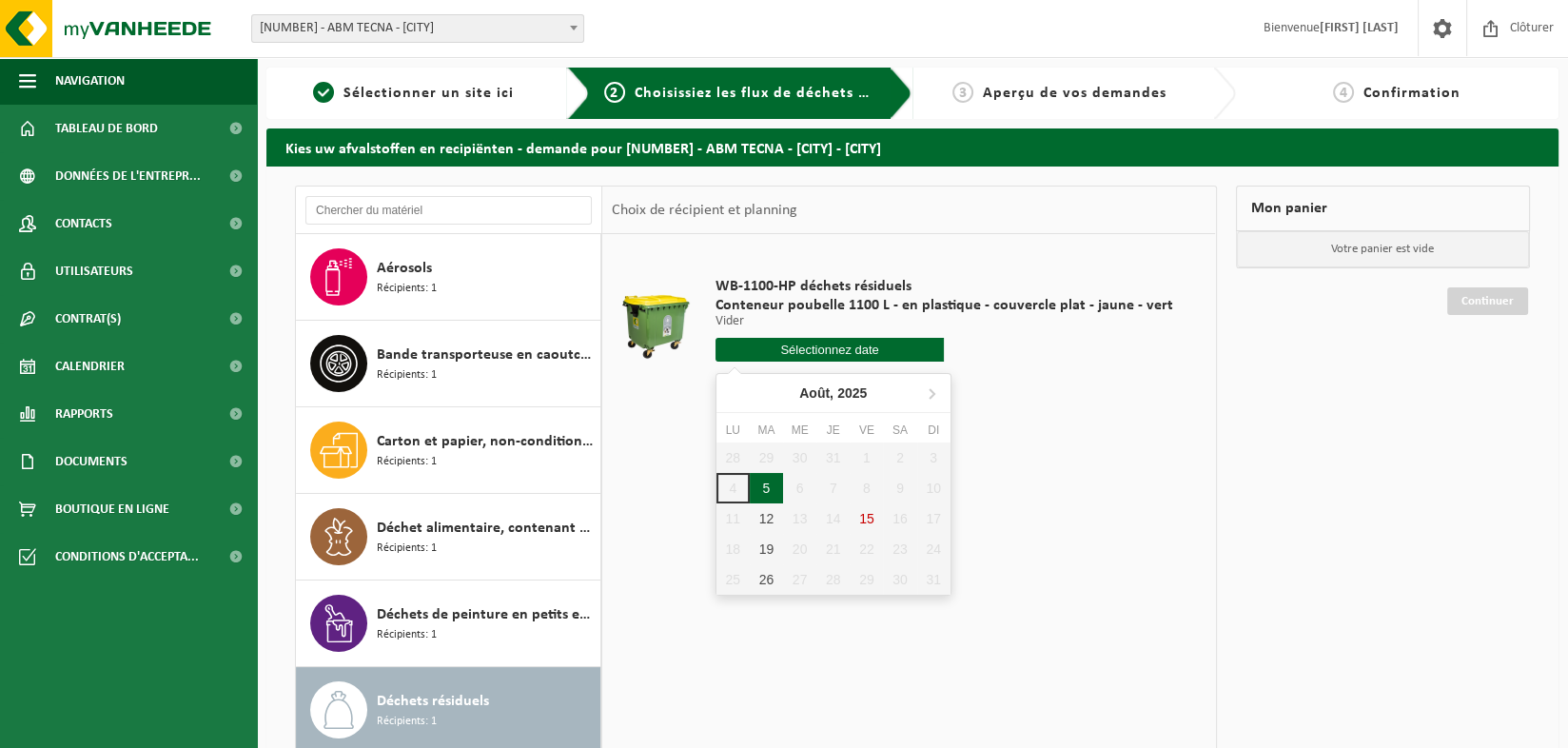 click on "5" at bounding box center (766, 488) 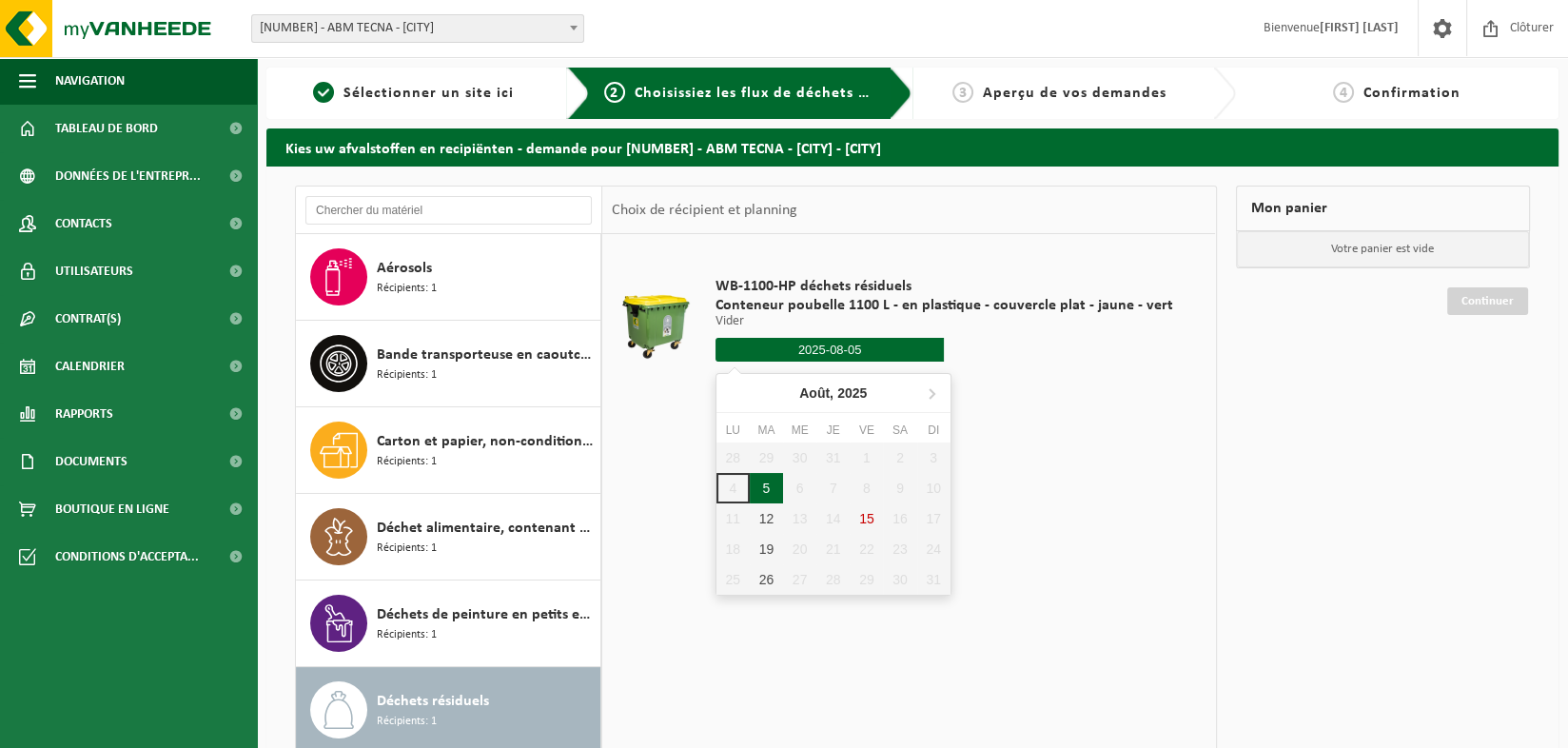 type on "à partir de 2025-08-05" 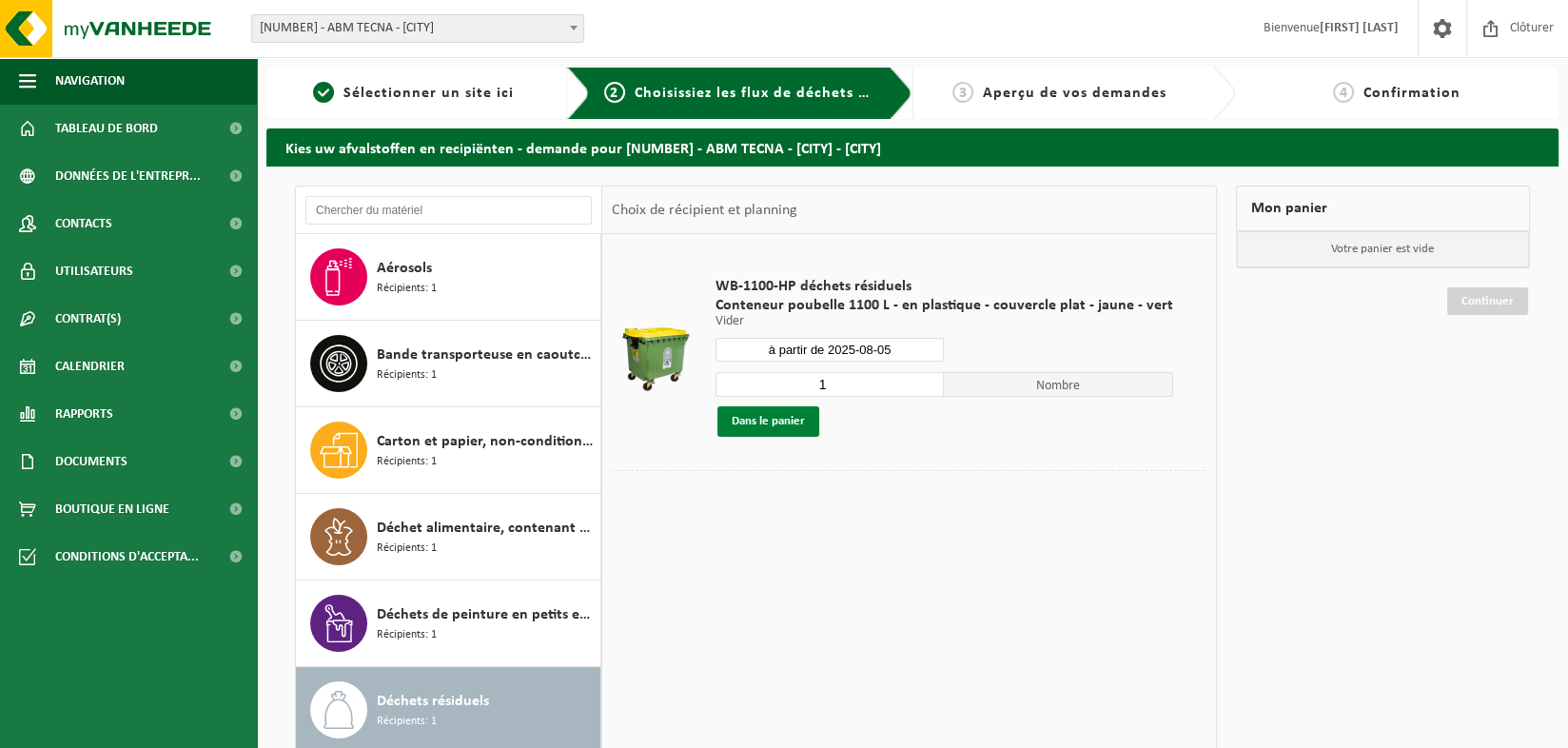 click on "Dans le panier" at bounding box center [768, 422] 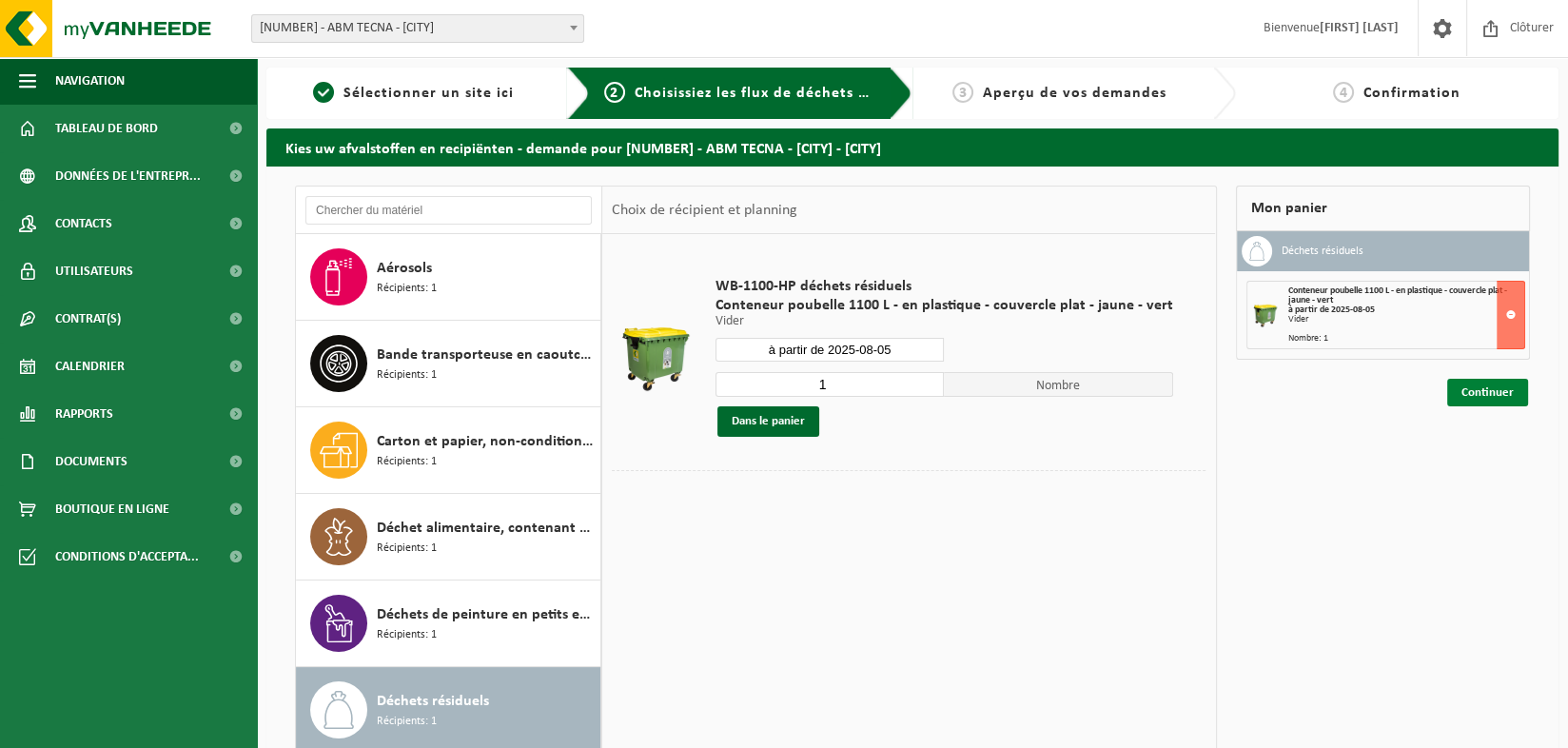 click on "Continuer" at bounding box center [1487, 392] 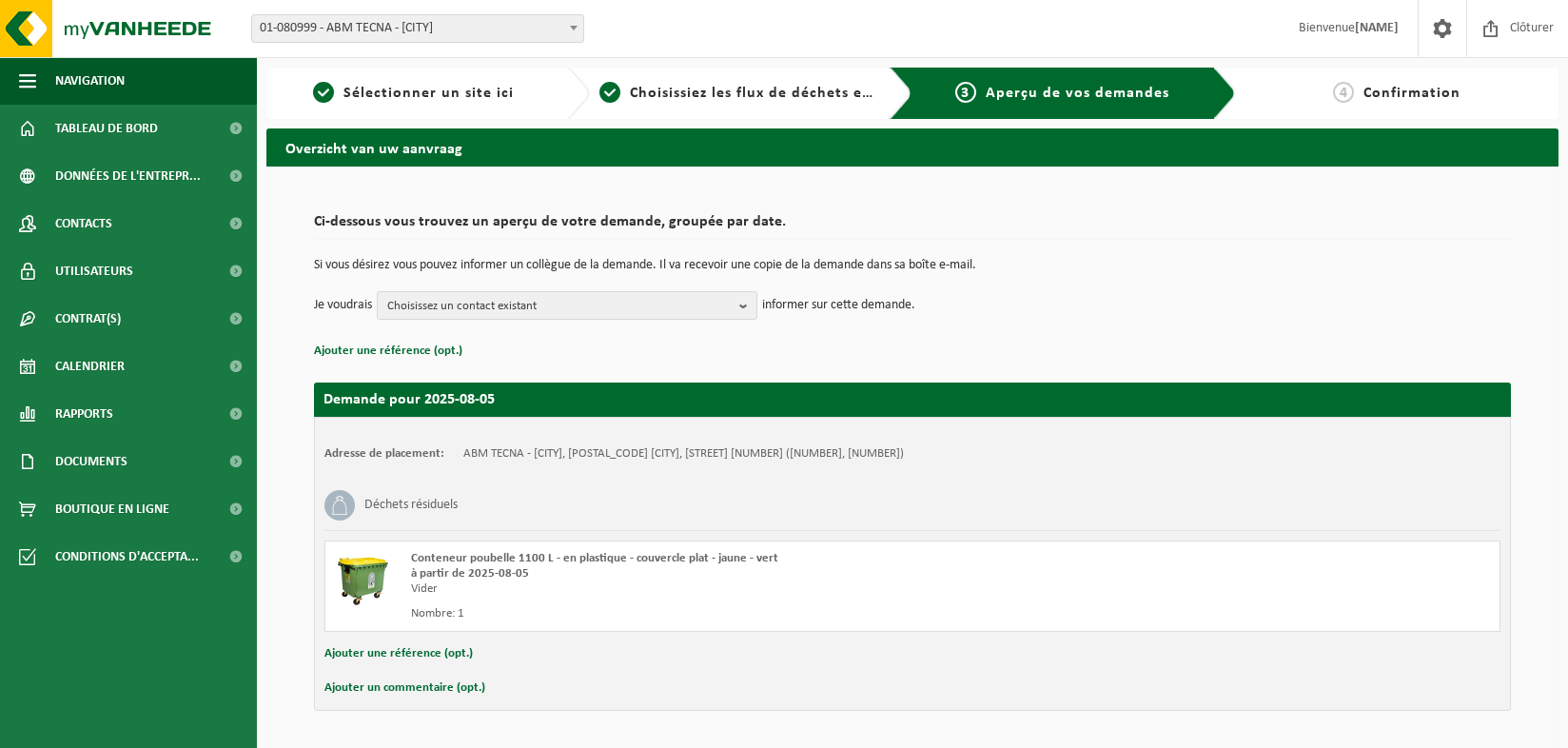 scroll, scrollTop: 0, scrollLeft: 0, axis: both 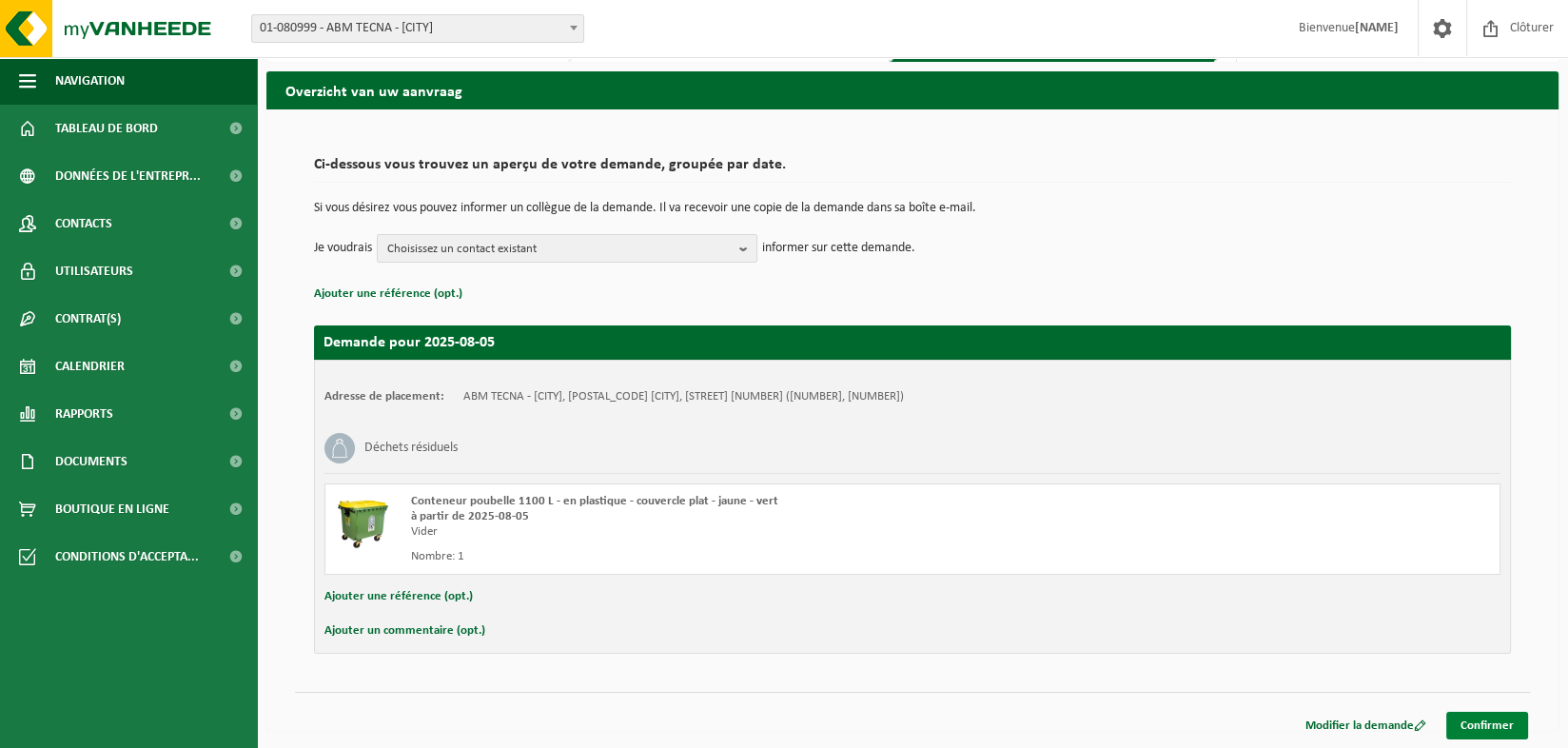 click on "Confirmer" at bounding box center [1487, 725] 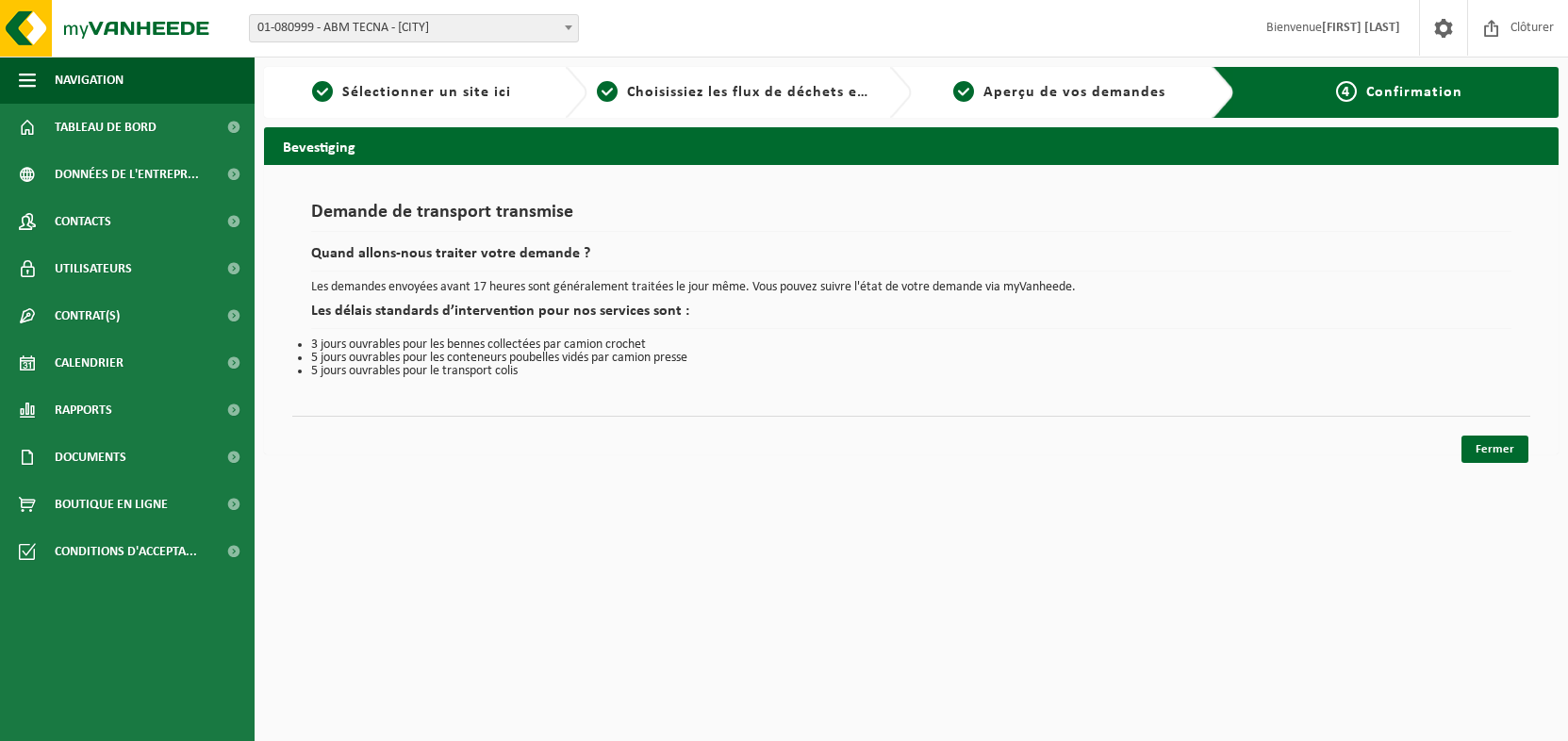 scroll, scrollTop: 0, scrollLeft: 0, axis: both 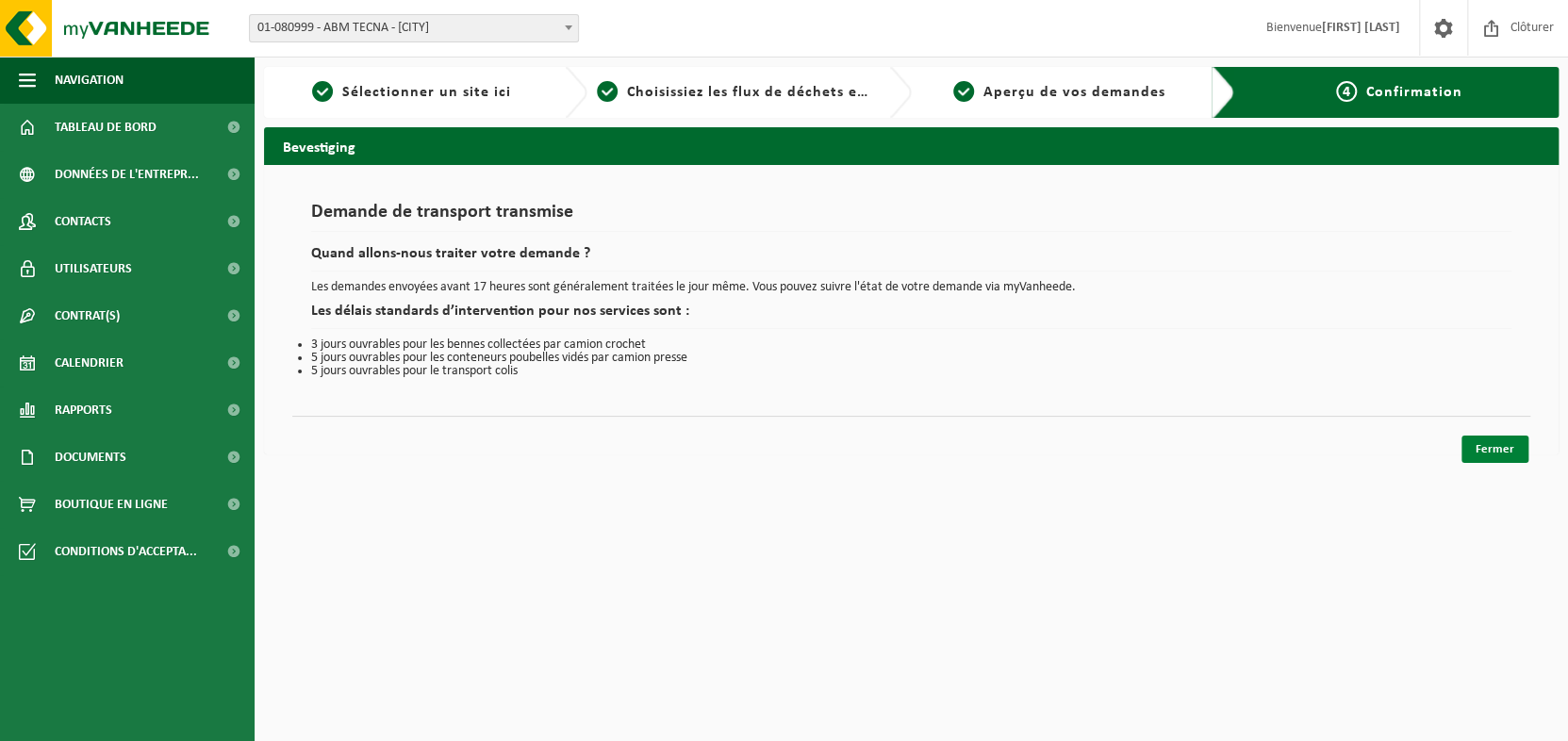 click on "Fermer" at bounding box center [1494, 449] 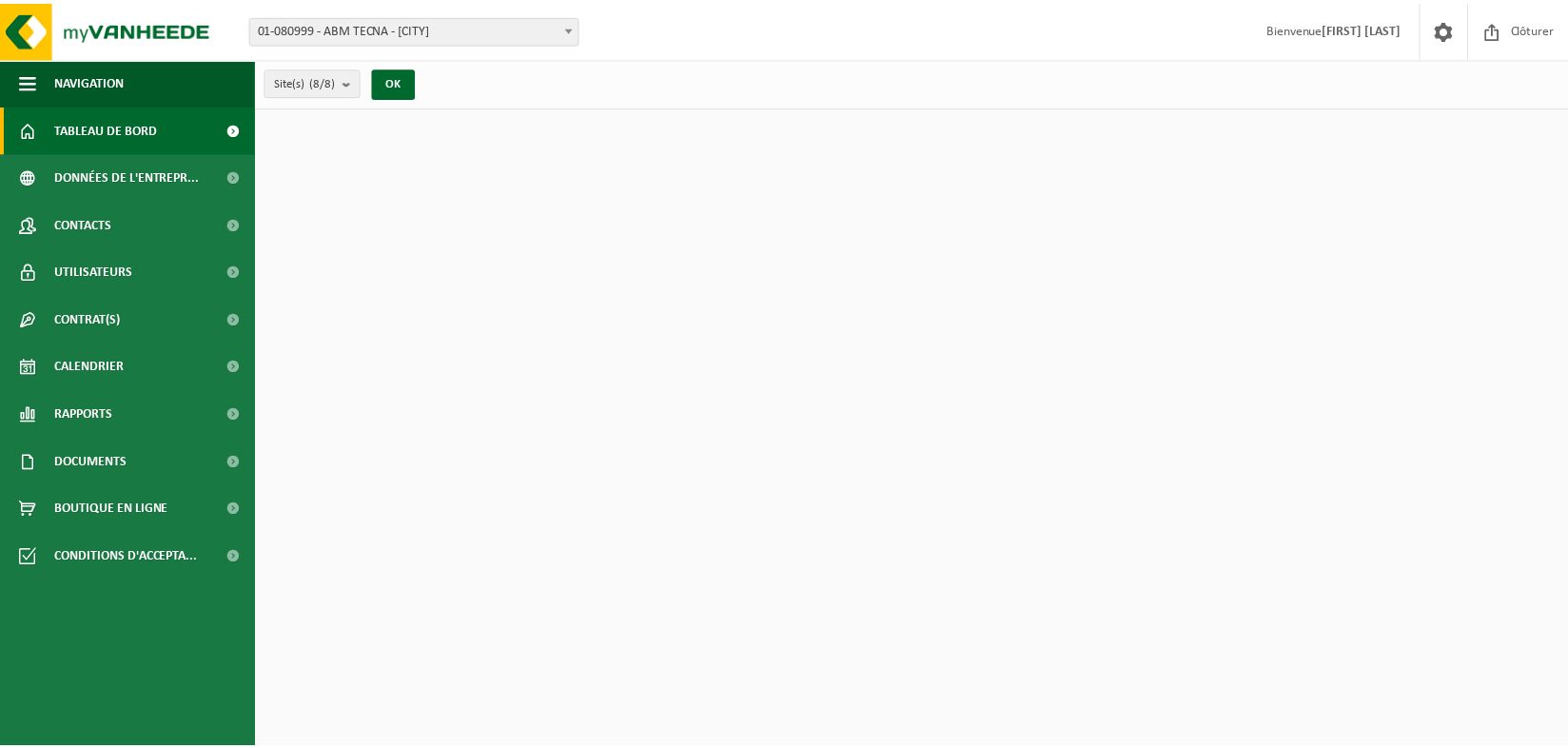 scroll, scrollTop: 0, scrollLeft: 0, axis: both 